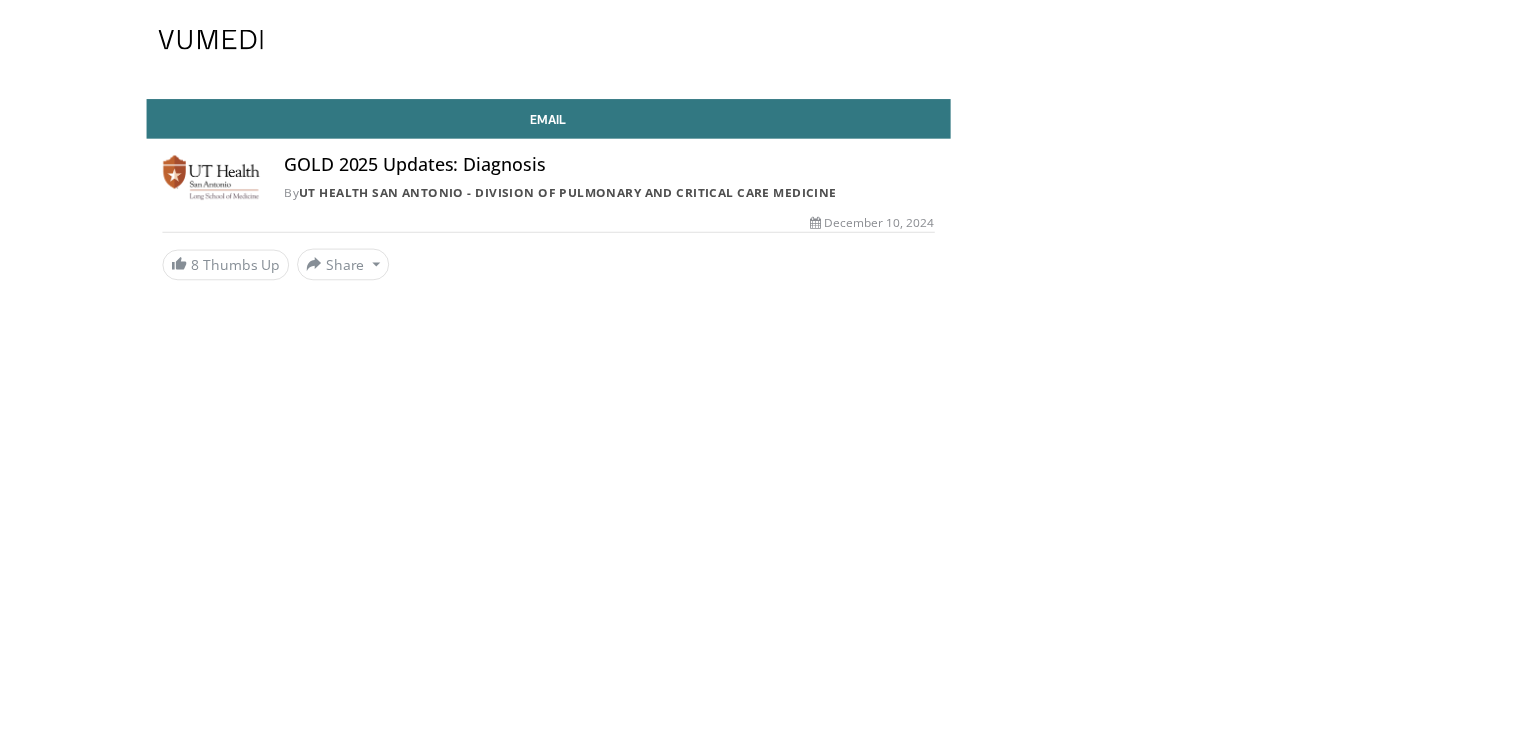 scroll, scrollTop: 0, scrollLeft: 0, axis: both 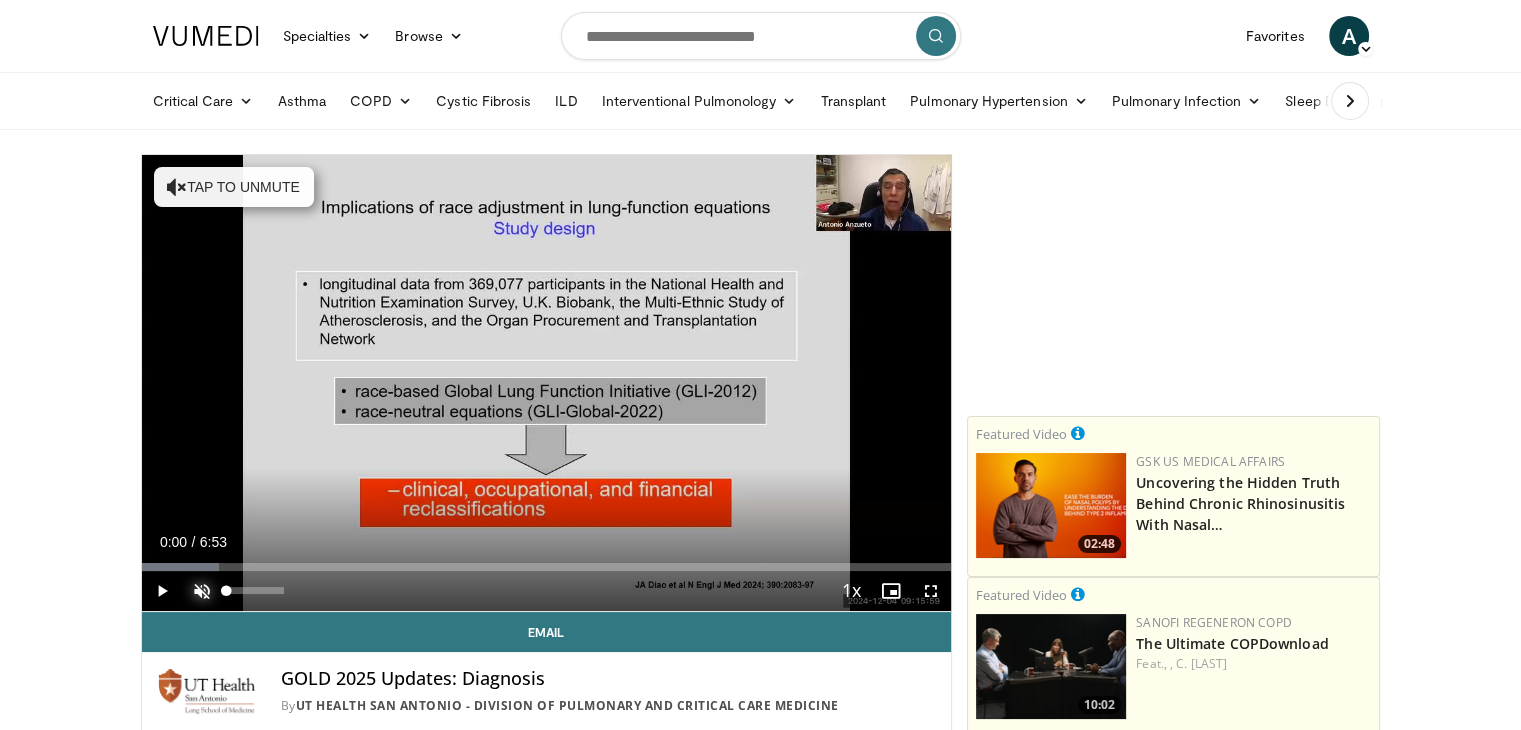 click at bounding box center [202, 591] 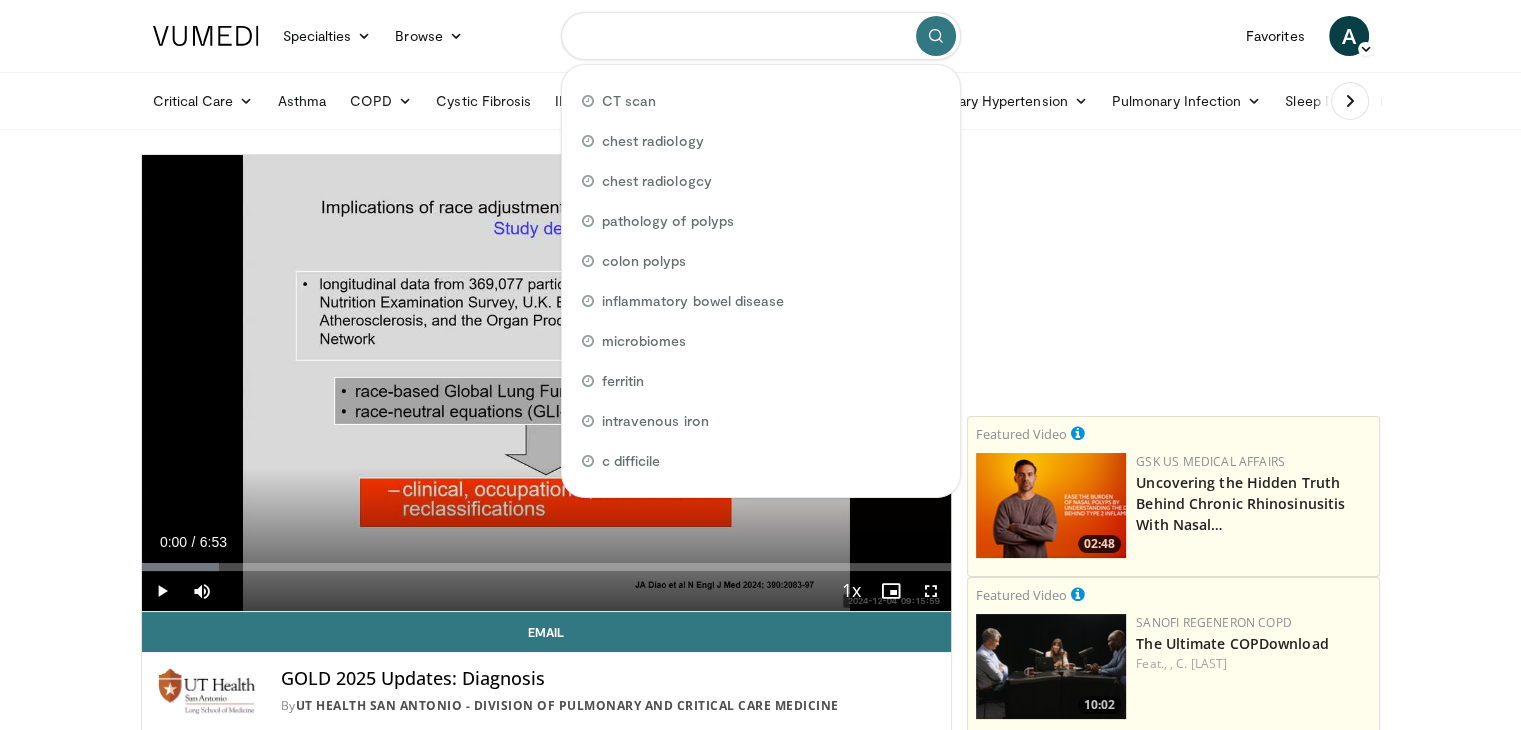 click at bounding box center [761, 36] 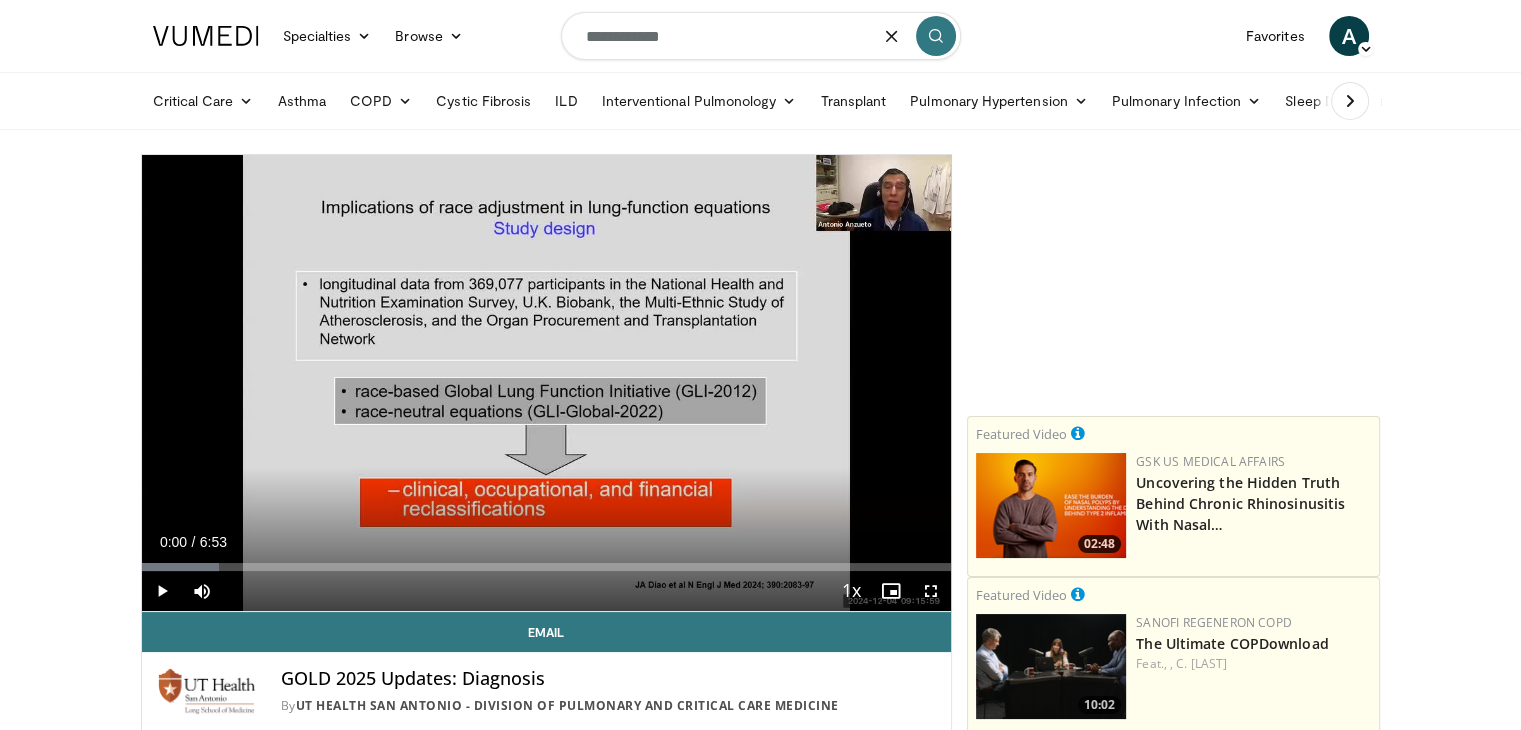 type on "**********" 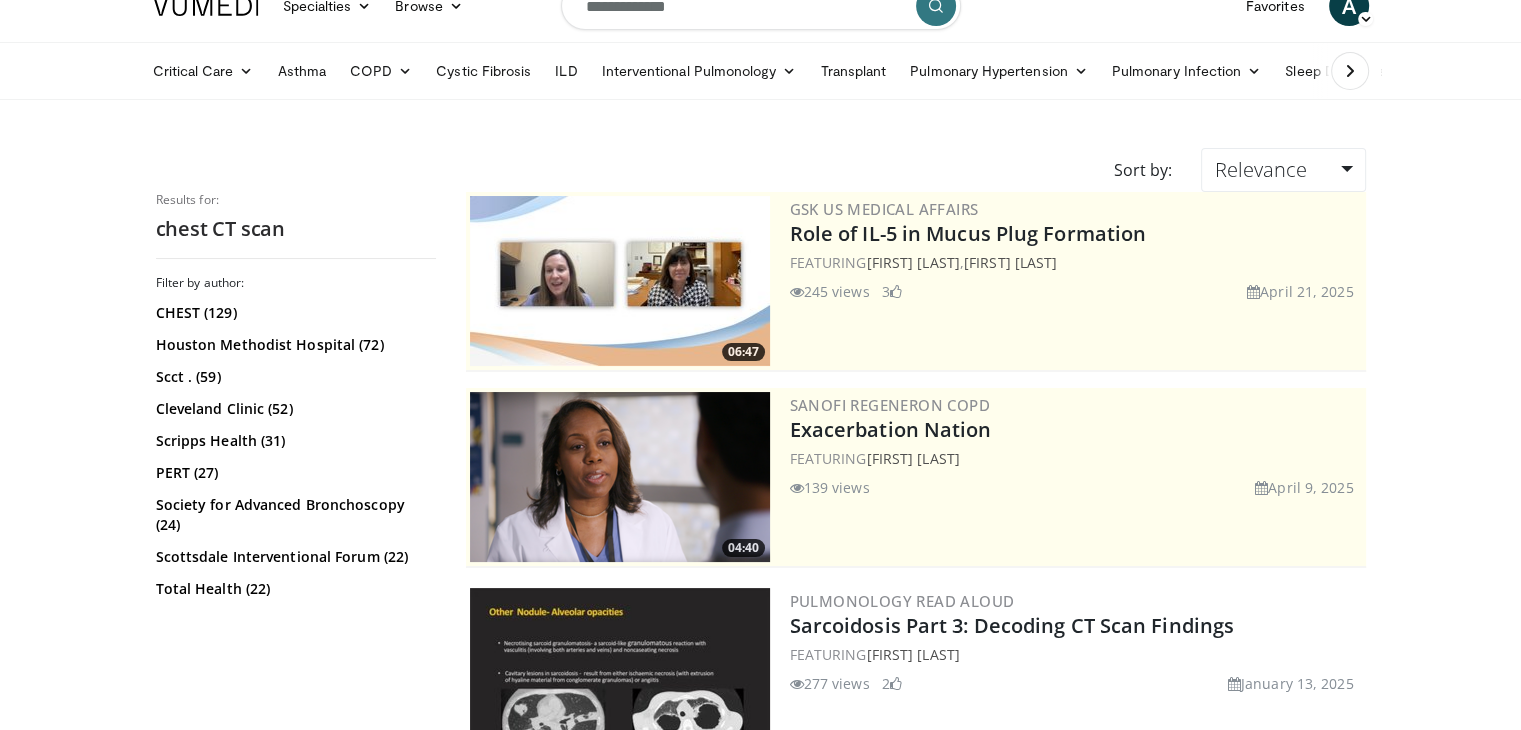 scroll, scrollTop: 0, scrollLeft: 0, axis: both 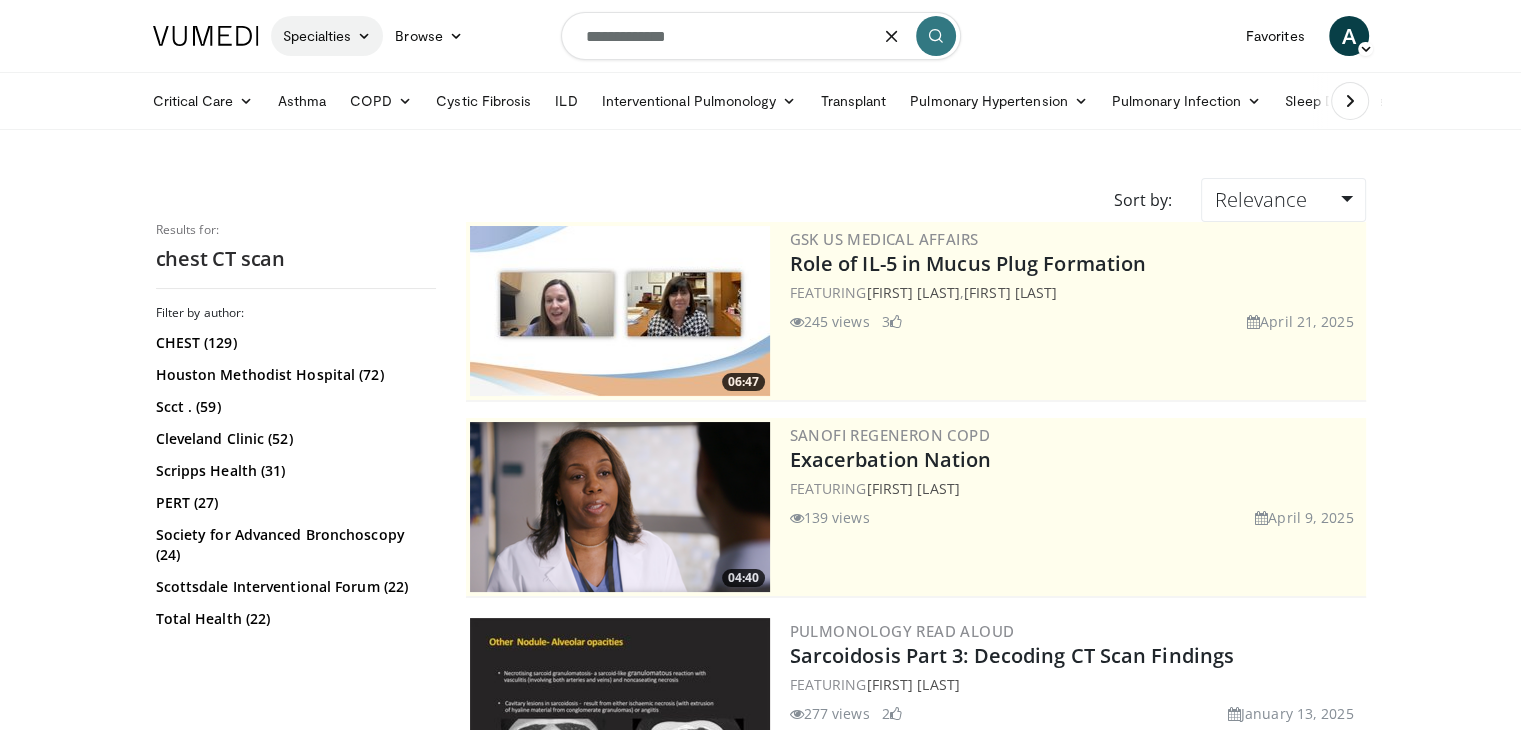drag, startPoint x: 693, startPoint y: 36, endPoint x: 372, endPoint y: 24, distance: 321.2242 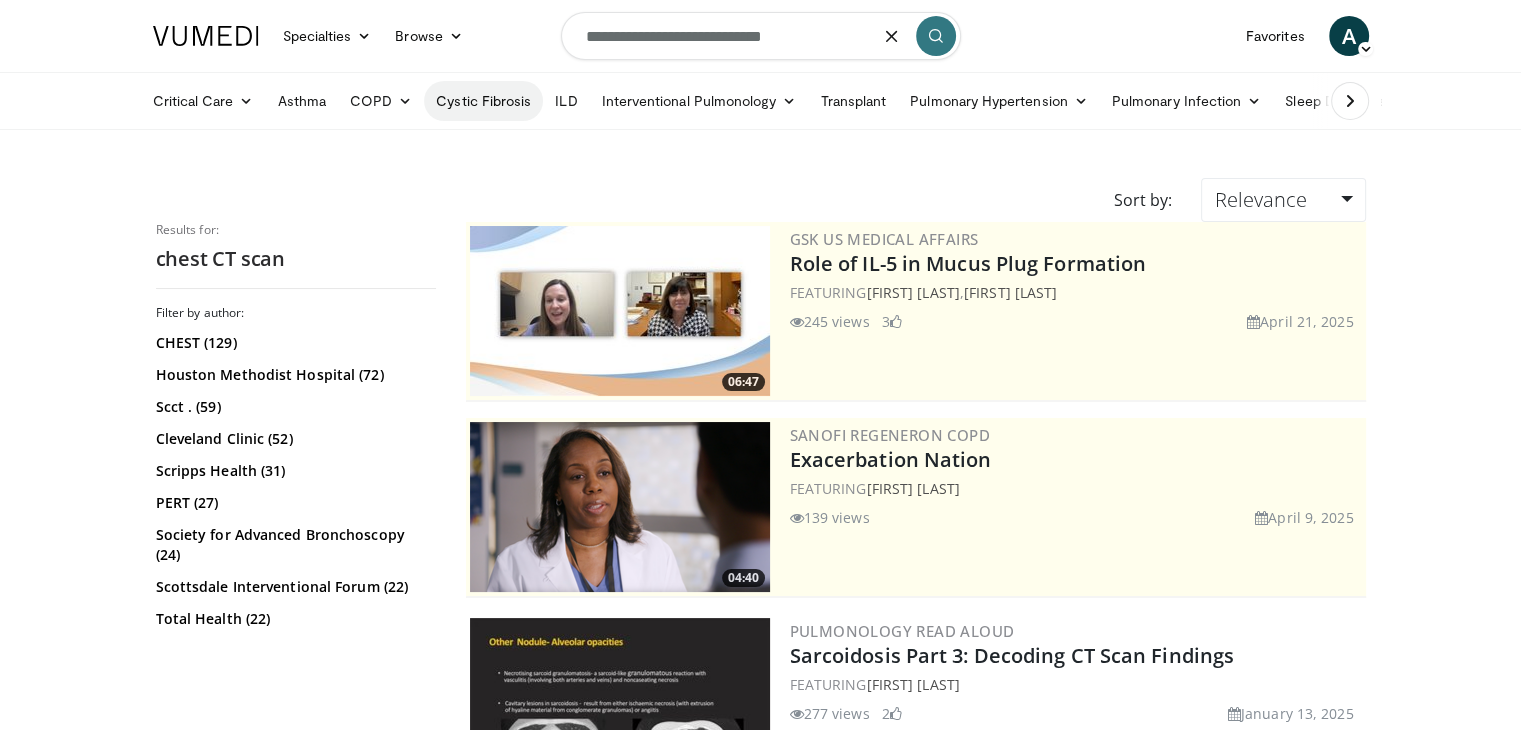 type on "**********" 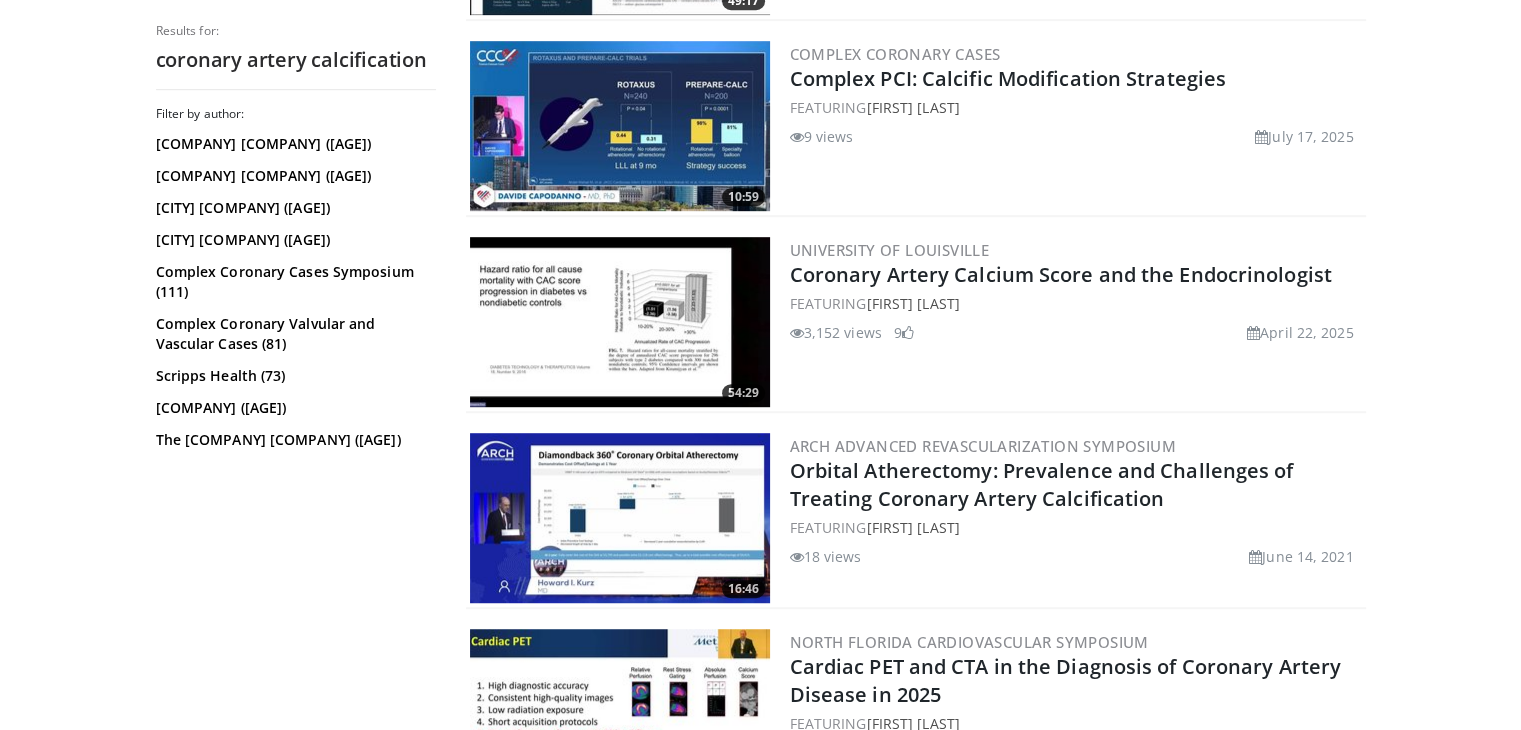scroll, scrollTop: 1200, scrollLeft: 0, axis: vertical 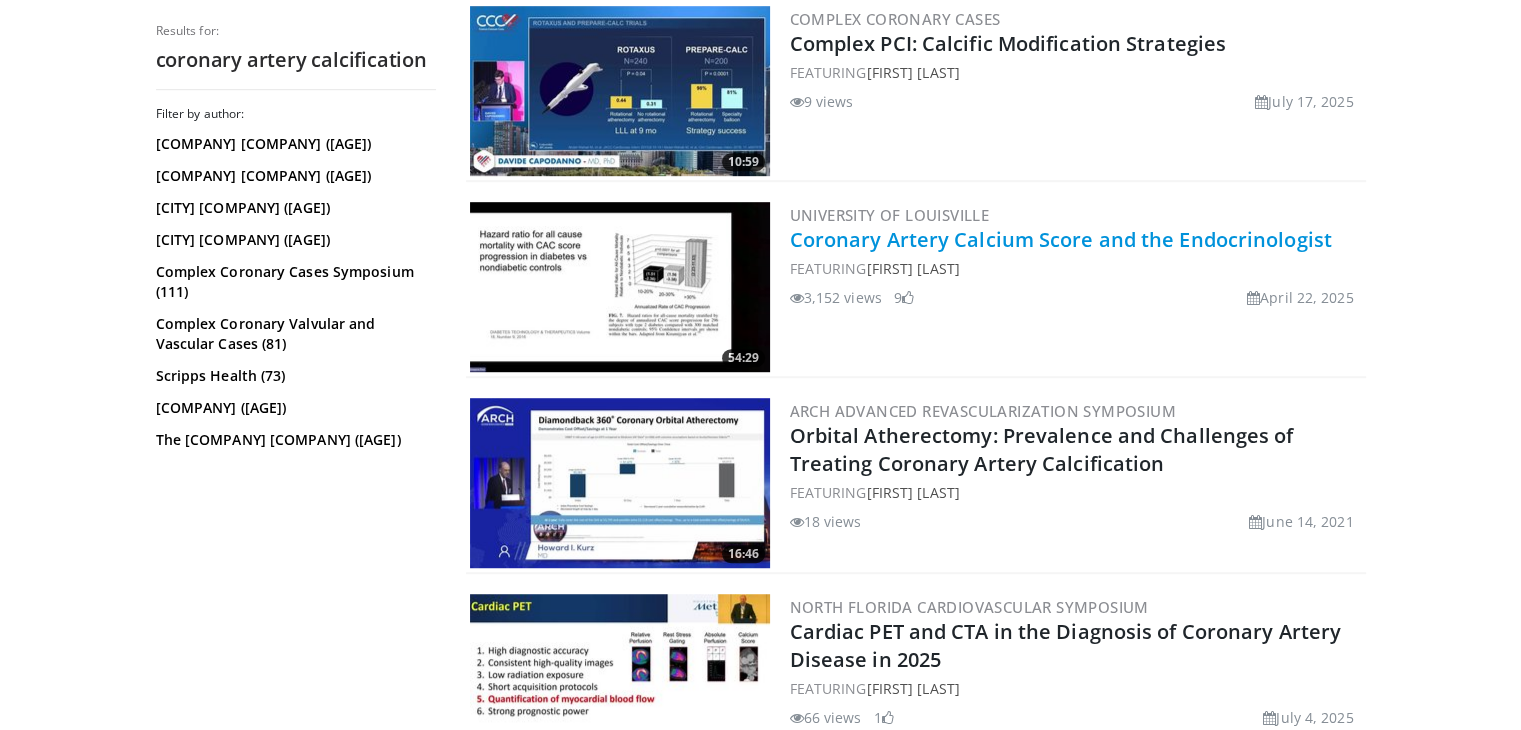 click on "Coronary Artery Calcium Score and the Endocrinologist" at bounding box center [1061, 239] 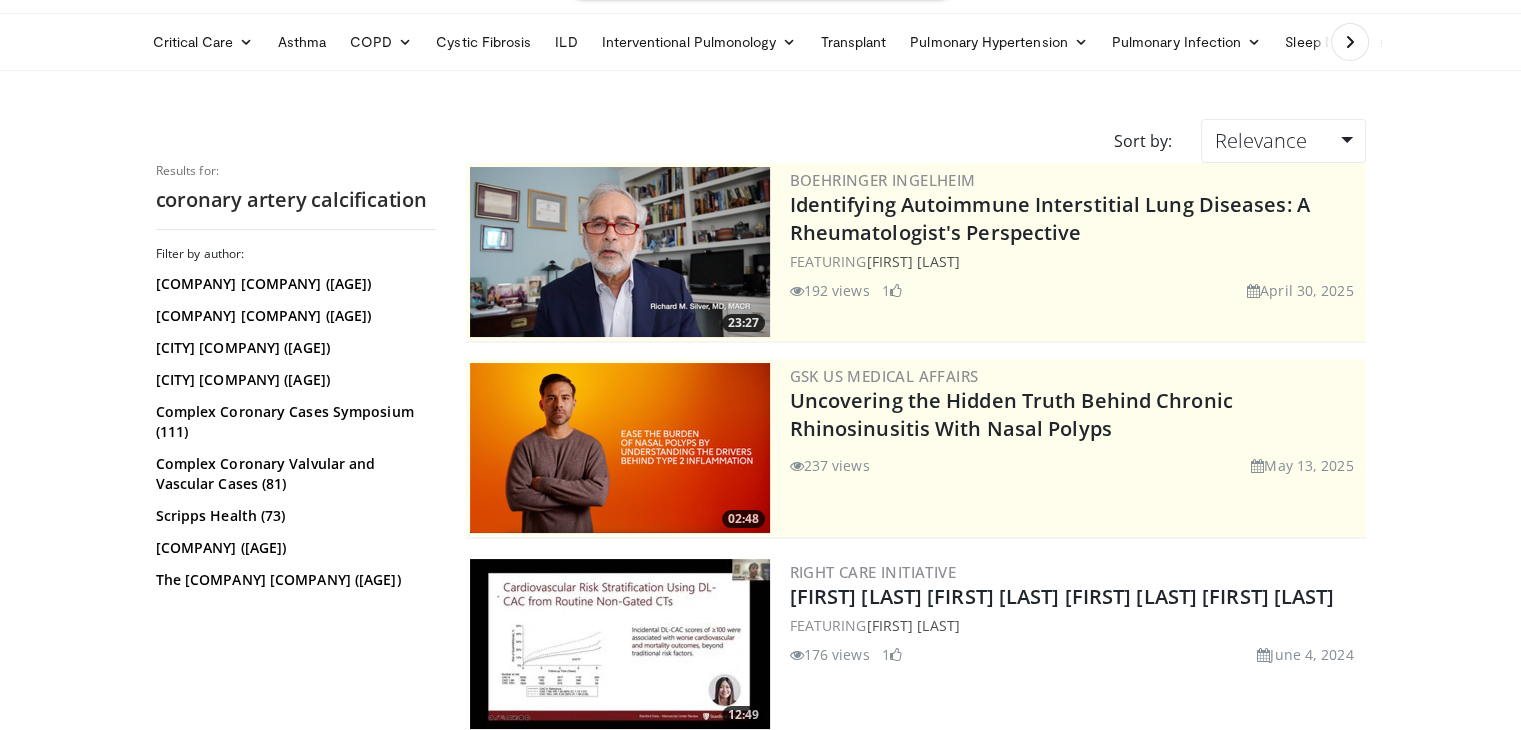scroll, scrollTop: 0, scrollLeft: 0, axis: both 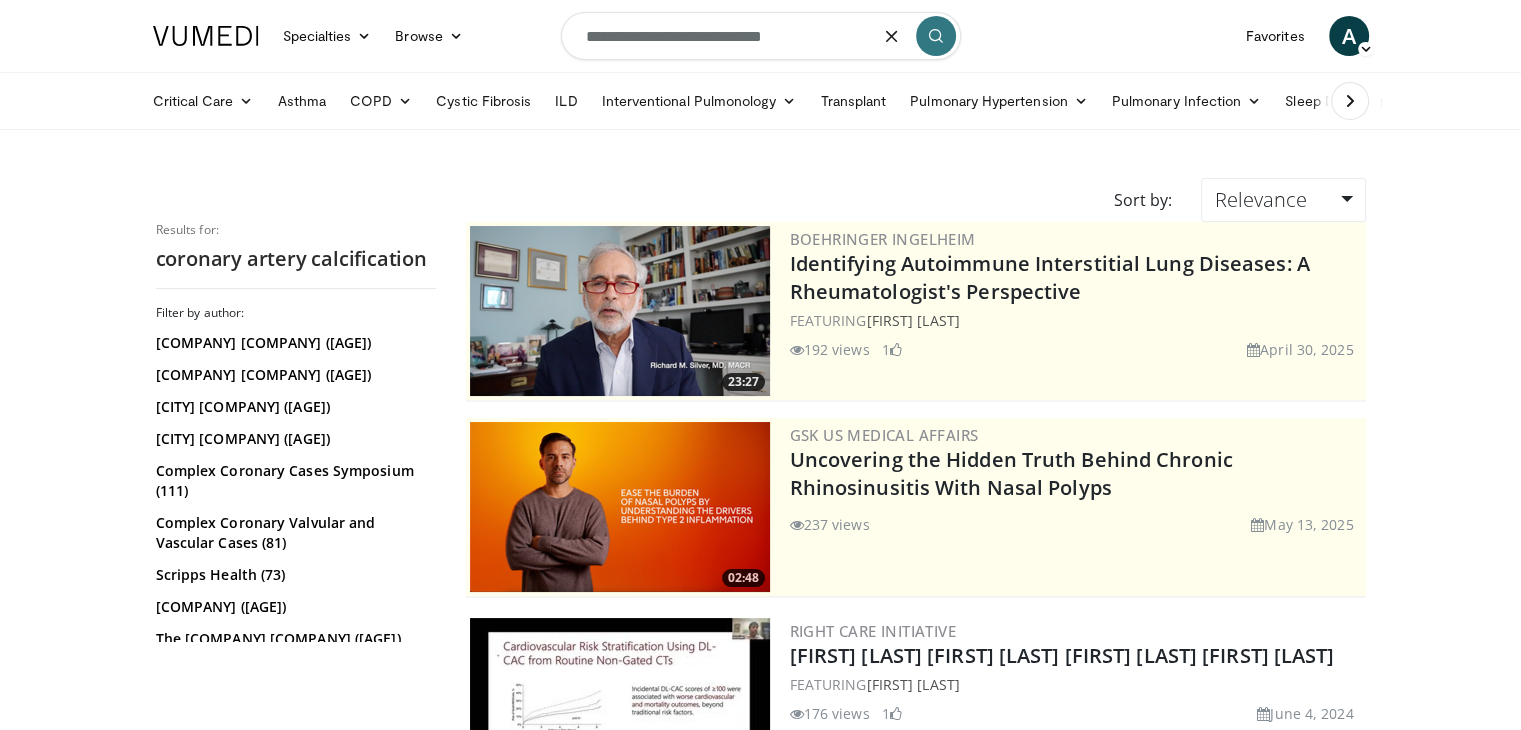 drag, startPoint x: 816, startPoint y: 34, endPoint x: 496, endPoint y: 18, distance: 320.39975 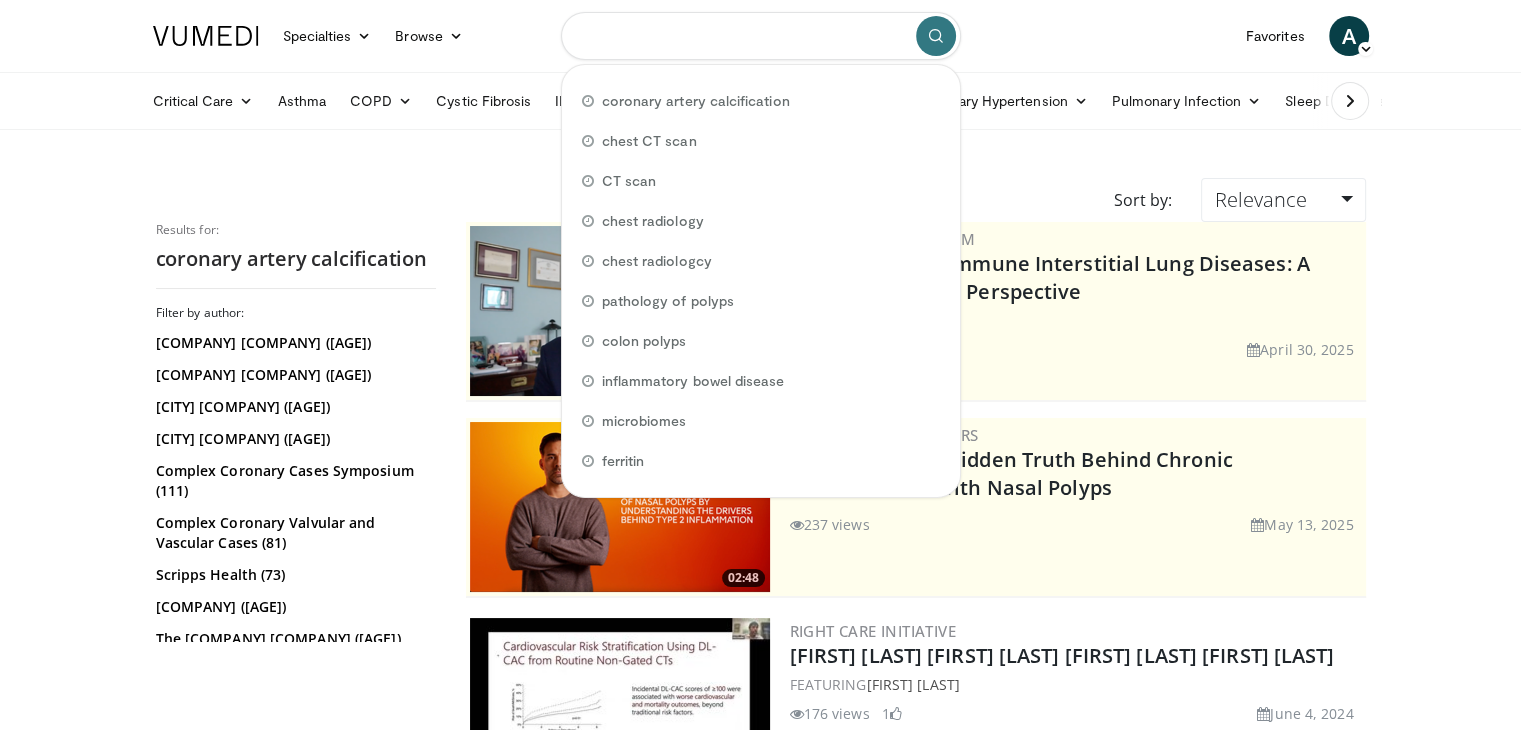 click at bounding box center [761, 36] 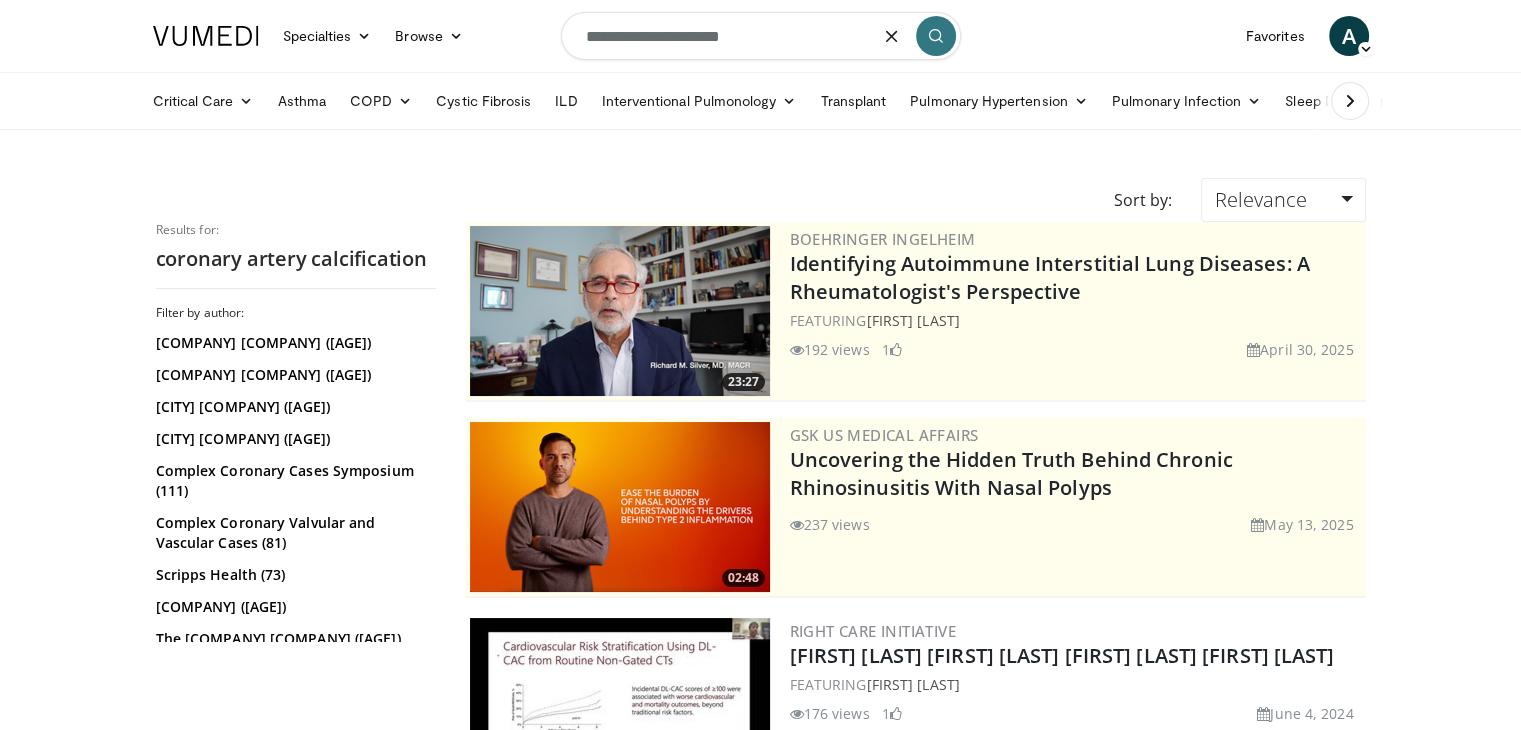 type on "**********" 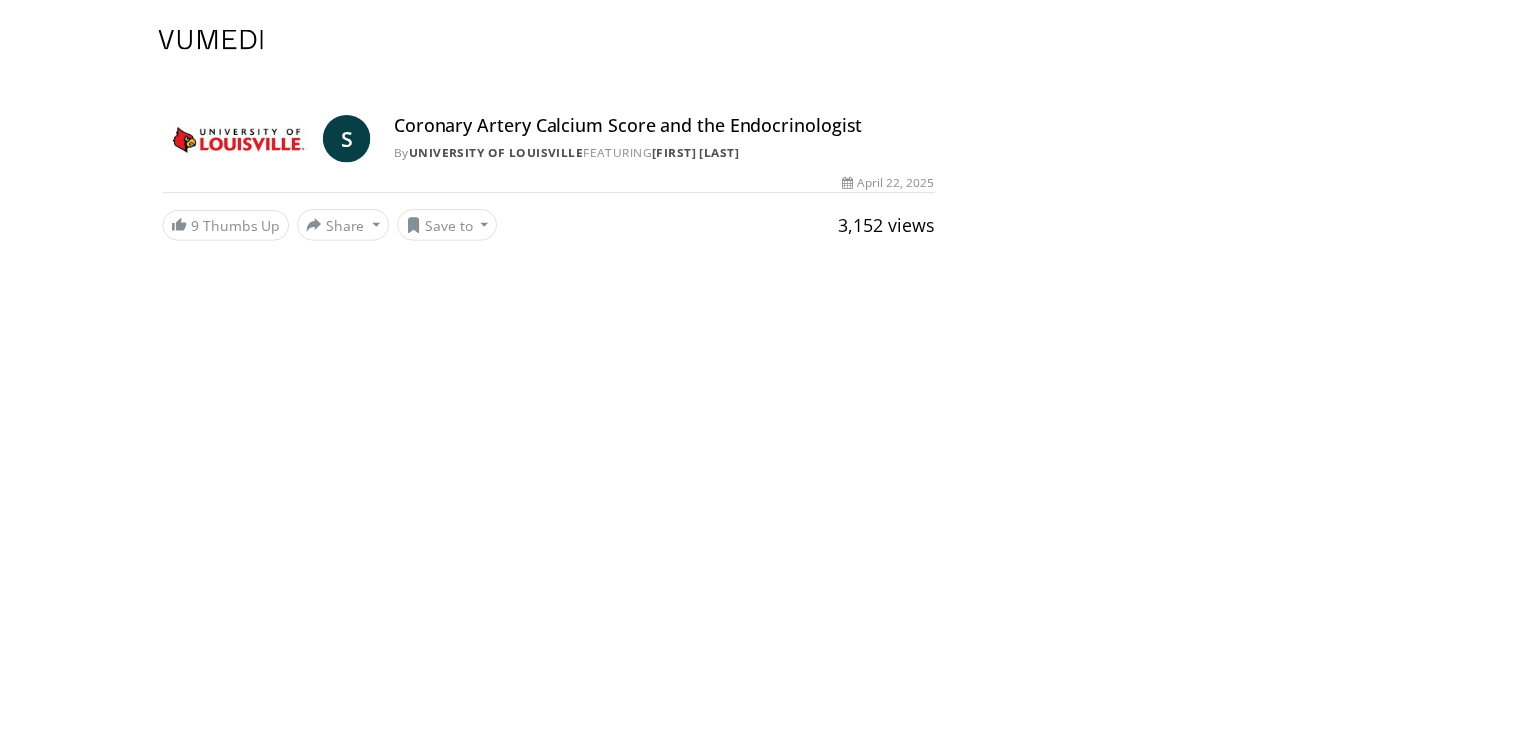 scroll, scrollTop: 0, scrollLeft: 0, axis: both 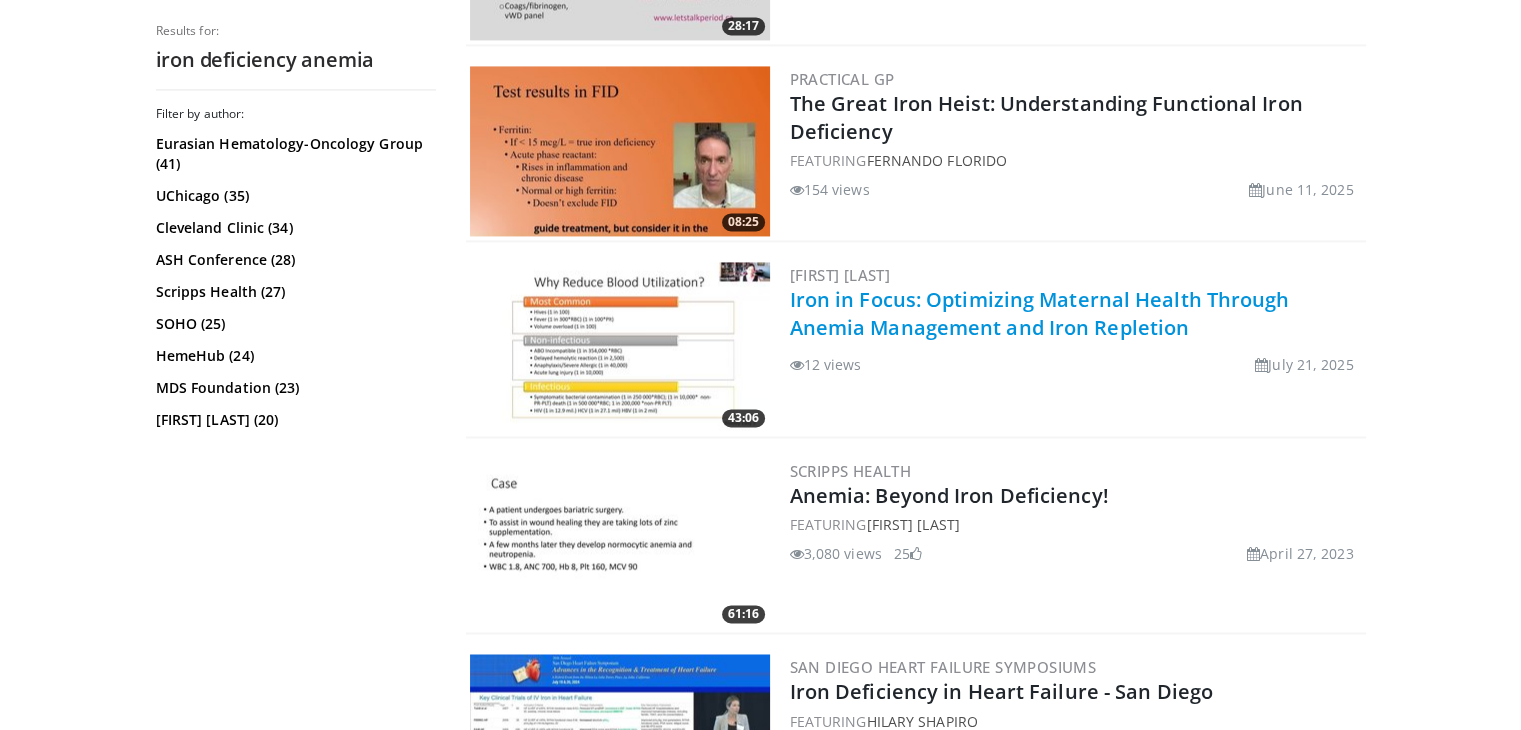 click on "Iron in Focus: Optimizing Maternal Health Through Anemia Management and Iron Repletion" at bounding box center [1040, 313] 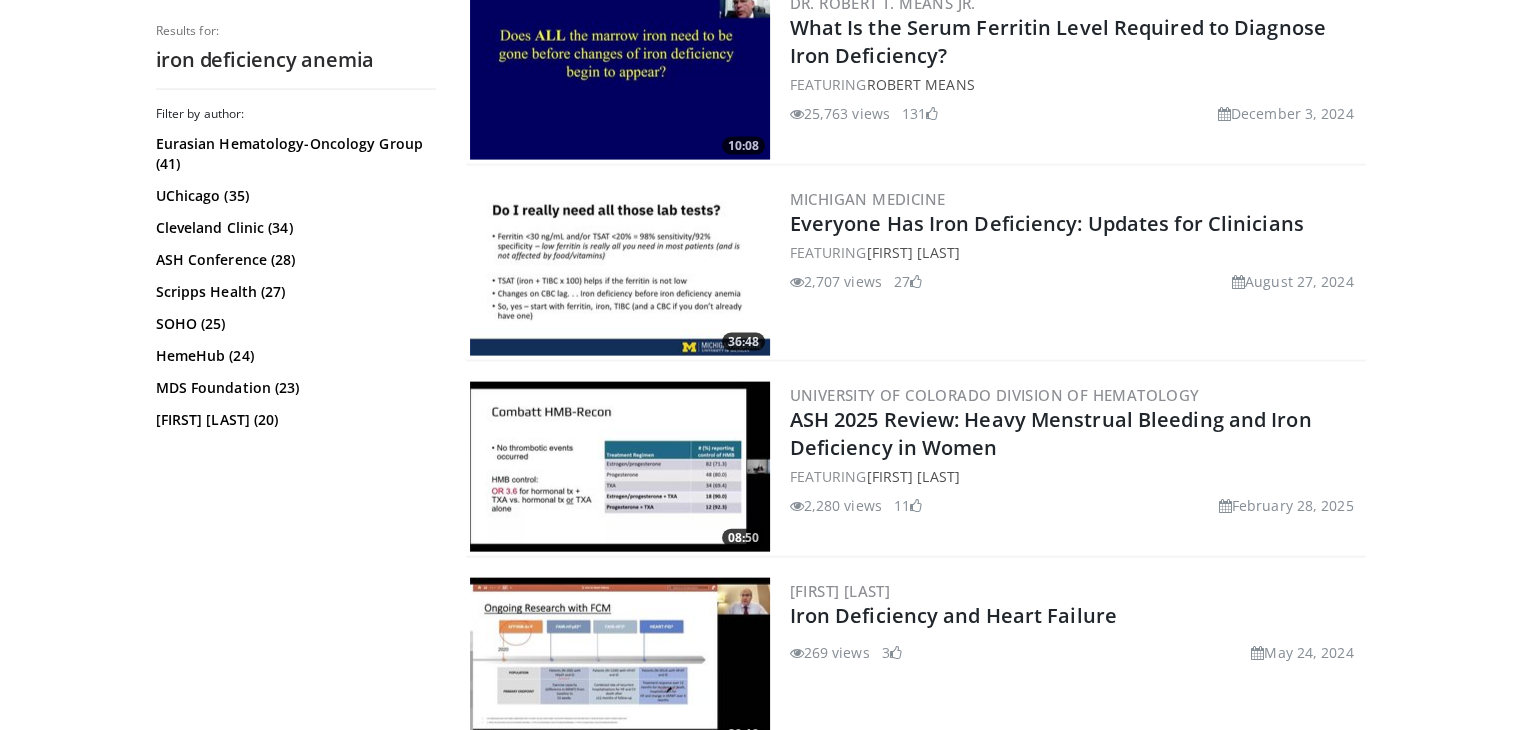 scroll, scrollTop: 4400, scrollLeft: 0, axis: vertical 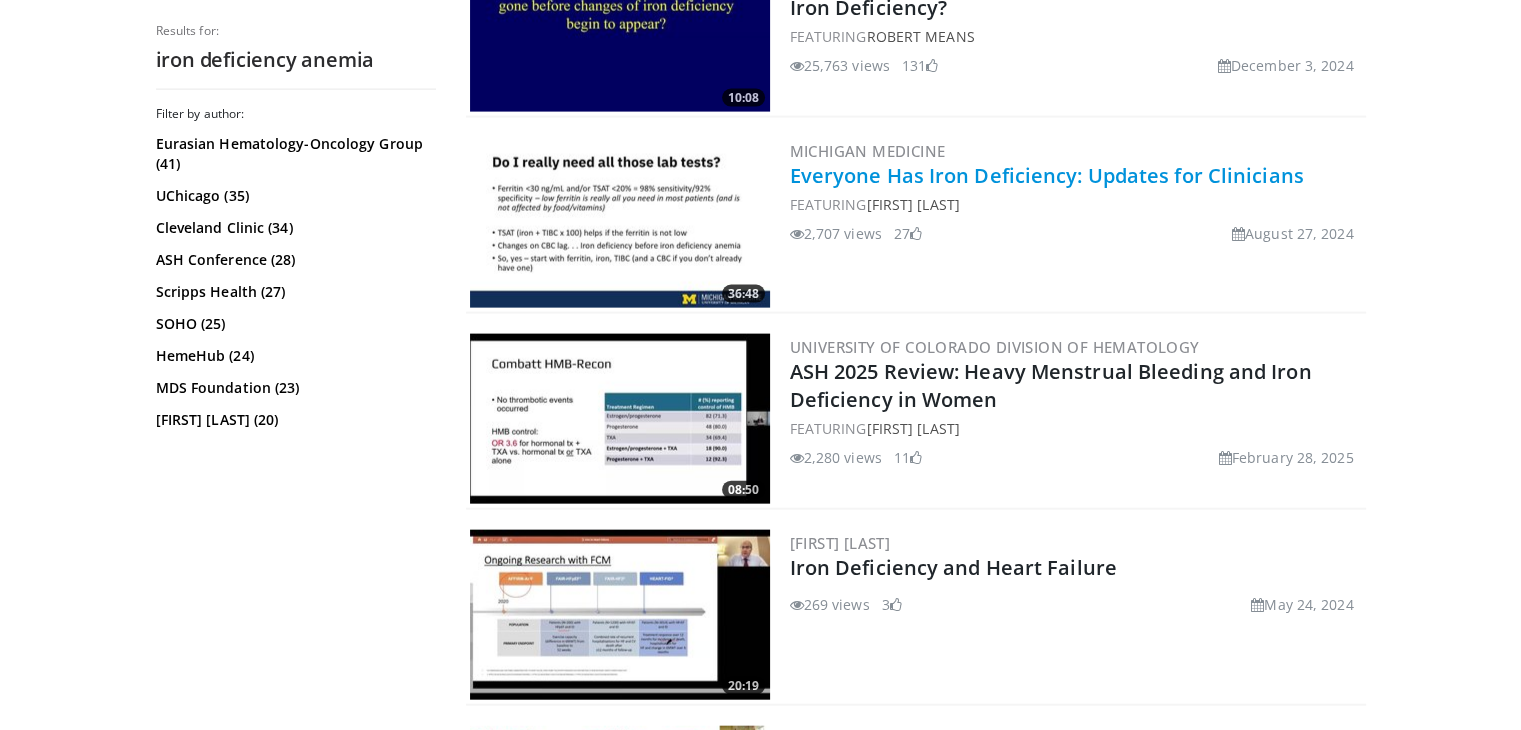 click on "Everyone Has Iron Deficiency: Updates for Clinicians" at bounding box center [1047, 175] 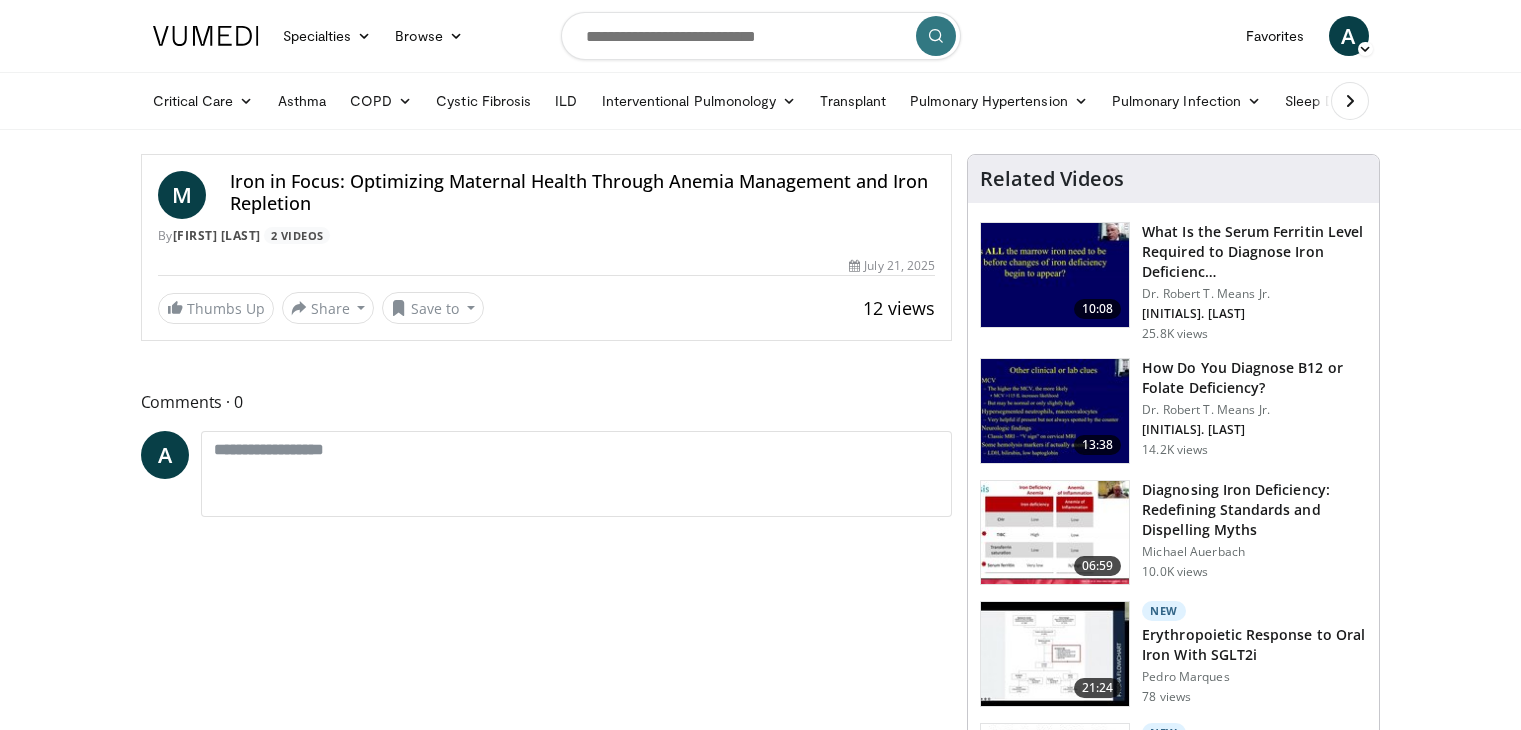 scroll, scrollTop: 0, scrollLeft: 0, axis: both 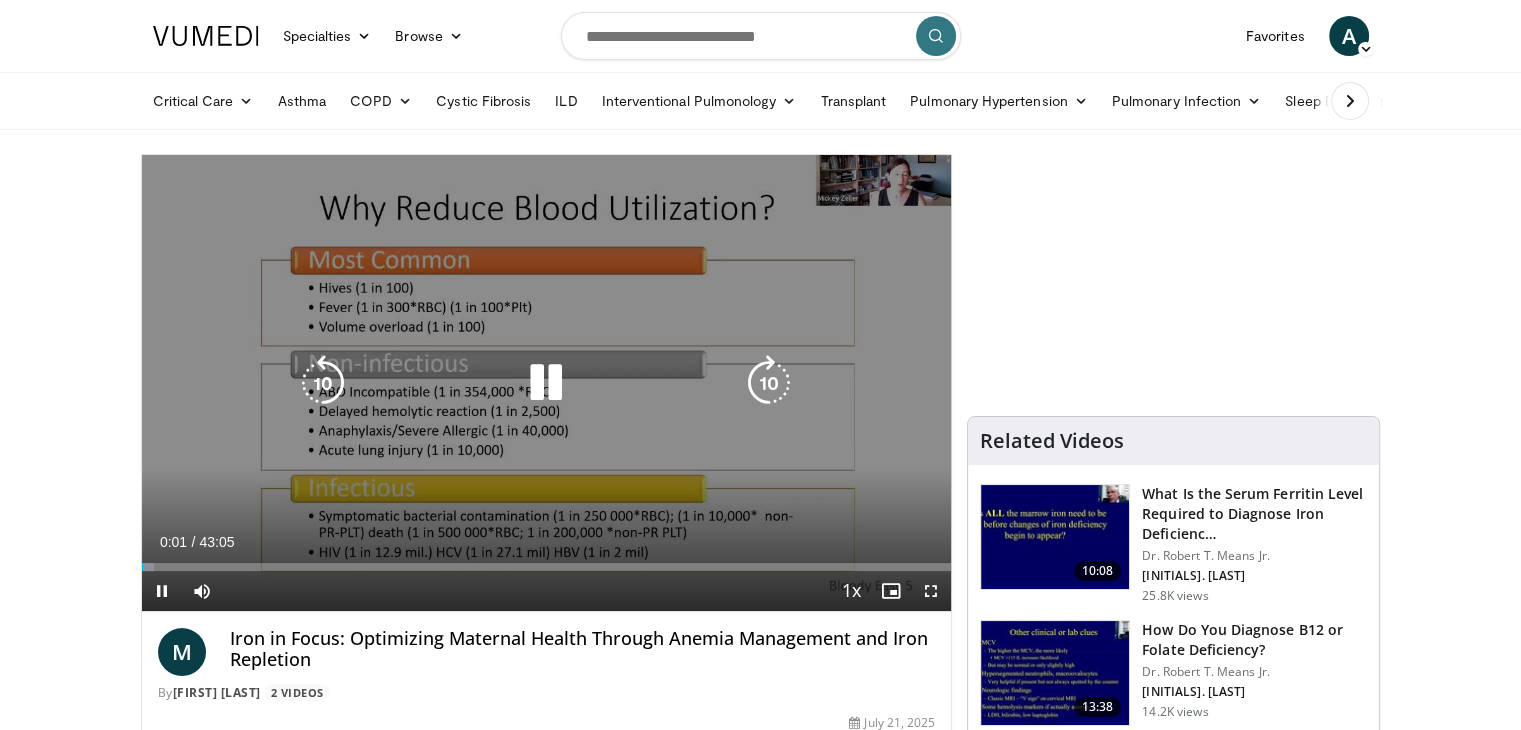 click at bounding box center [546, 383] 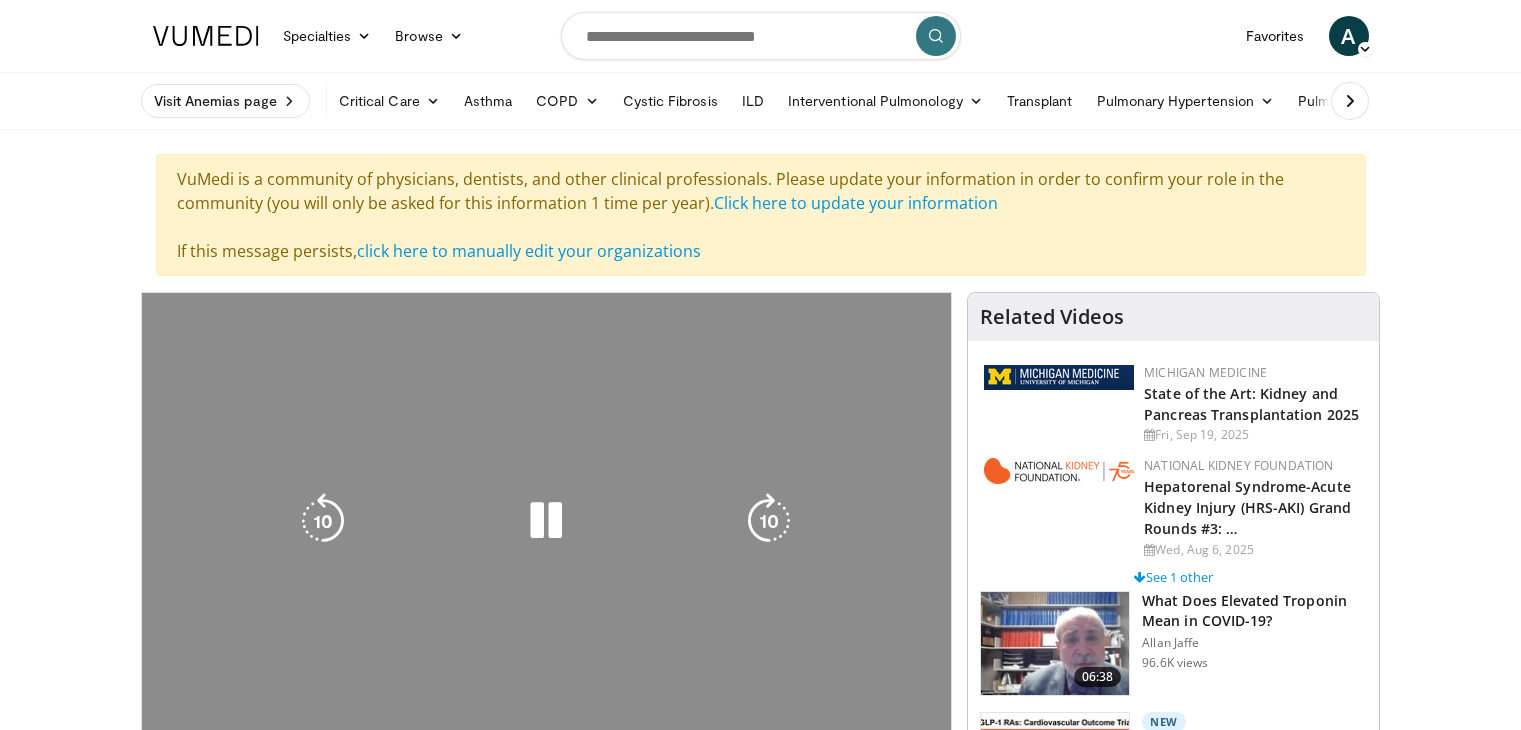 scroll, scrollTop: 0, scrollLeft: 0, axis: both 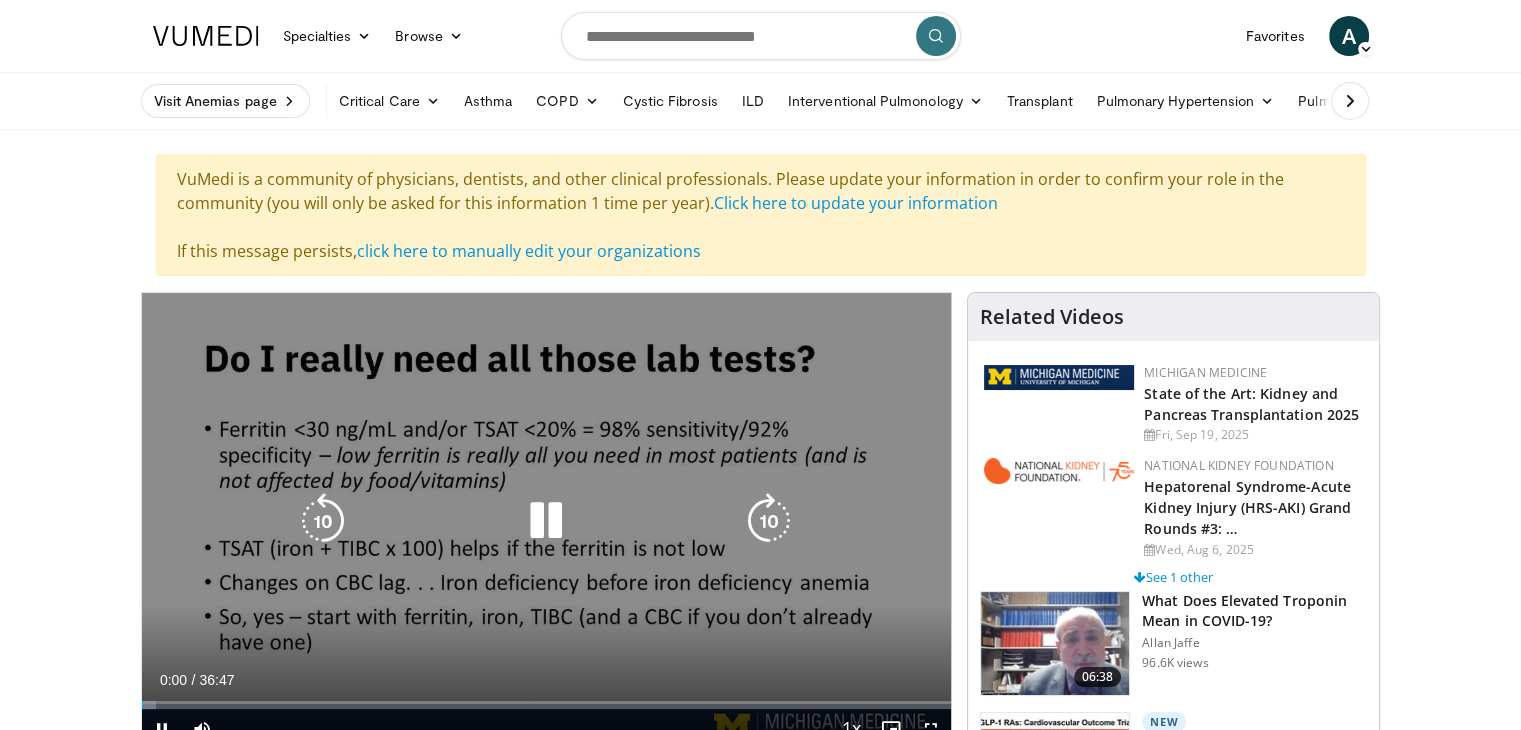 click at bounding box center [546, 521] 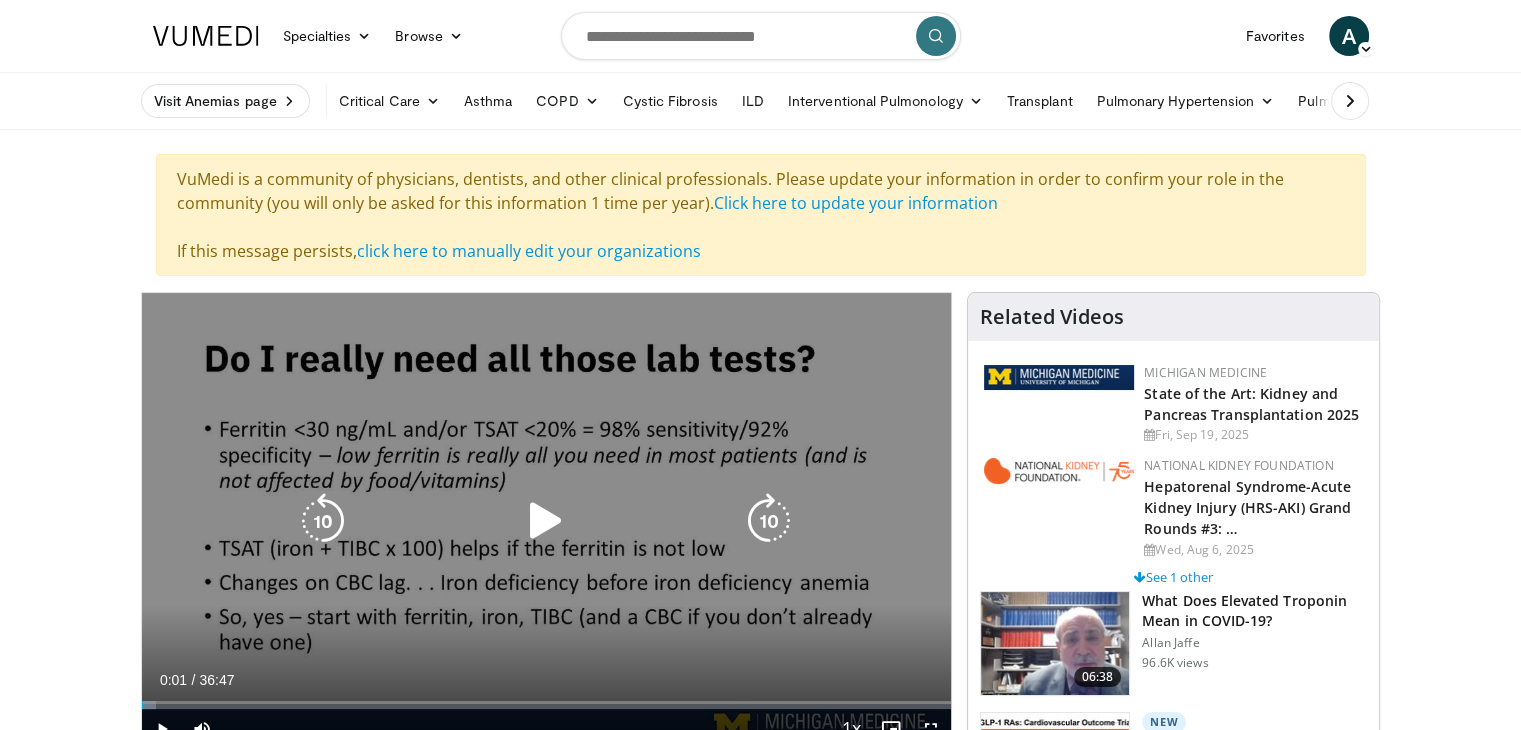 click at bounding box center (546, 521) 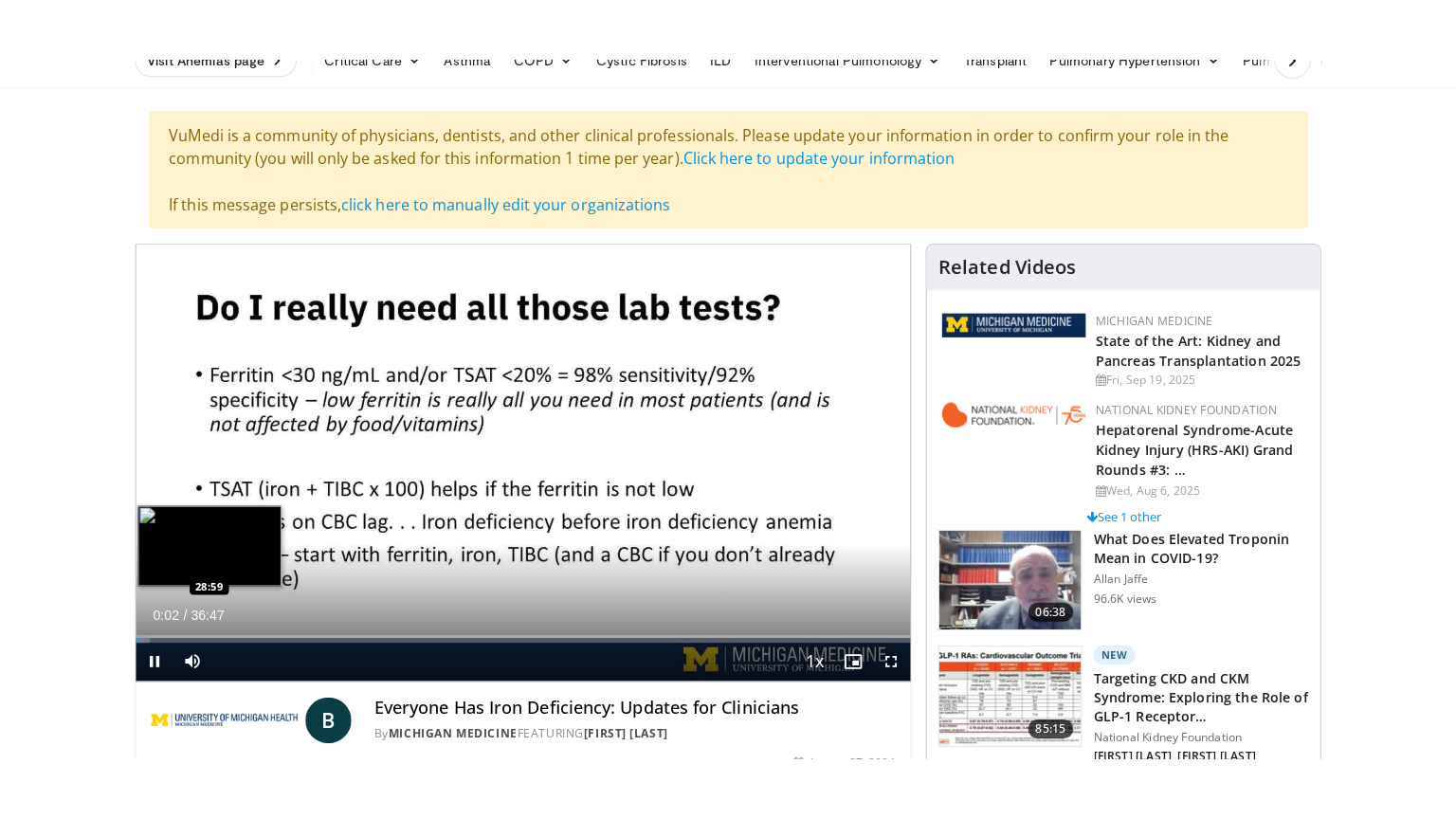 scroll, scrollTop: 190, scrollLeft: 0, axis: vertical 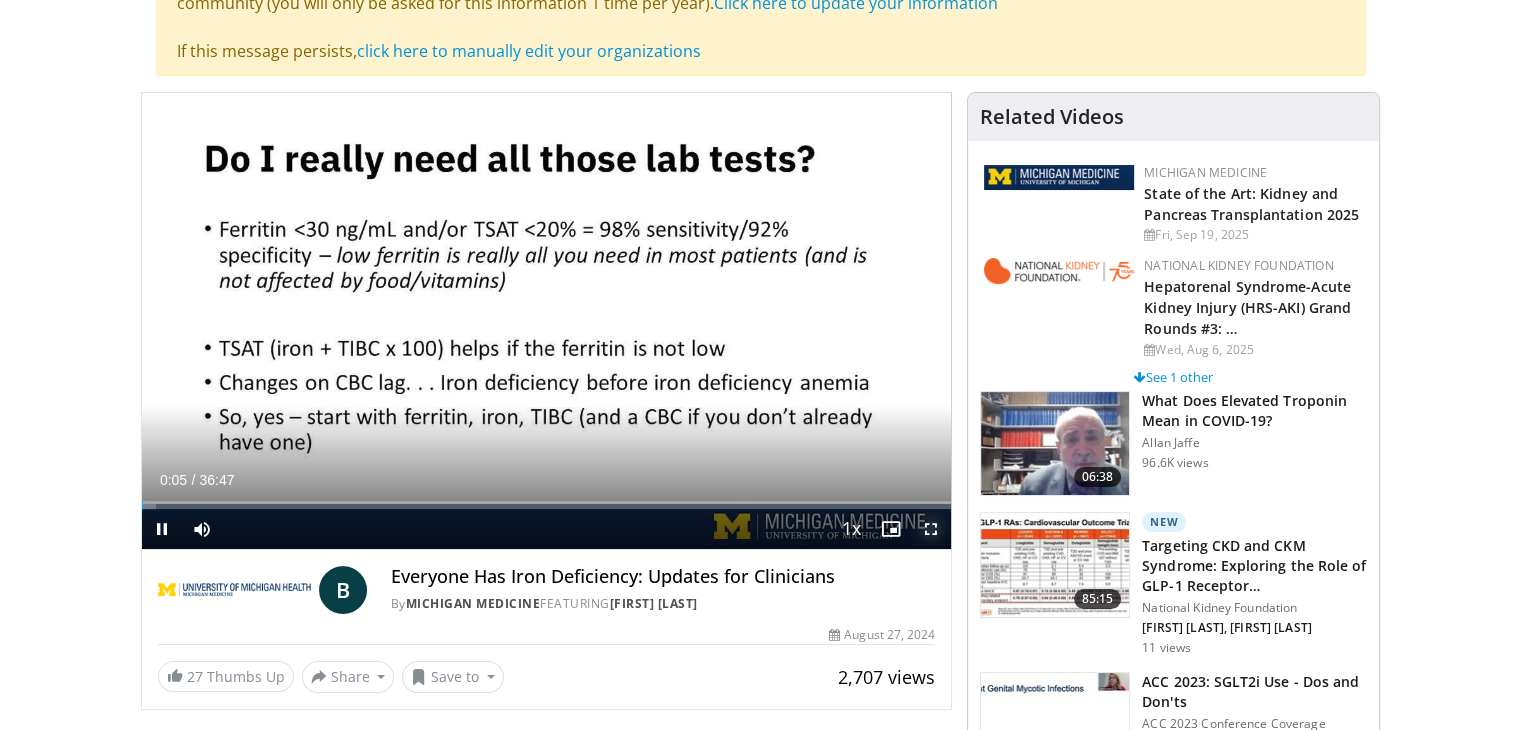 click at bounding box center [931, 529] 